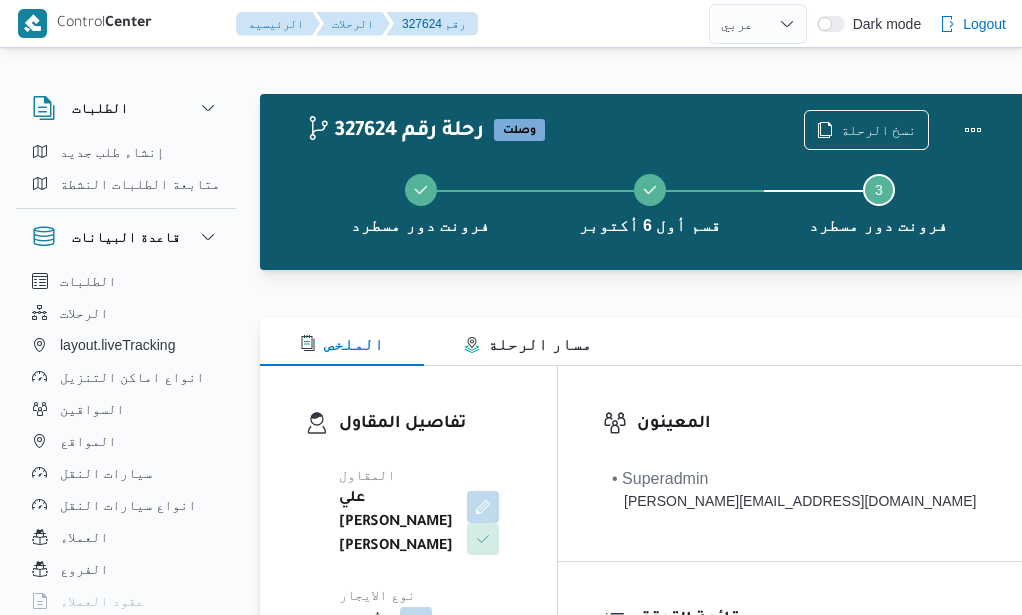 select on "ar" 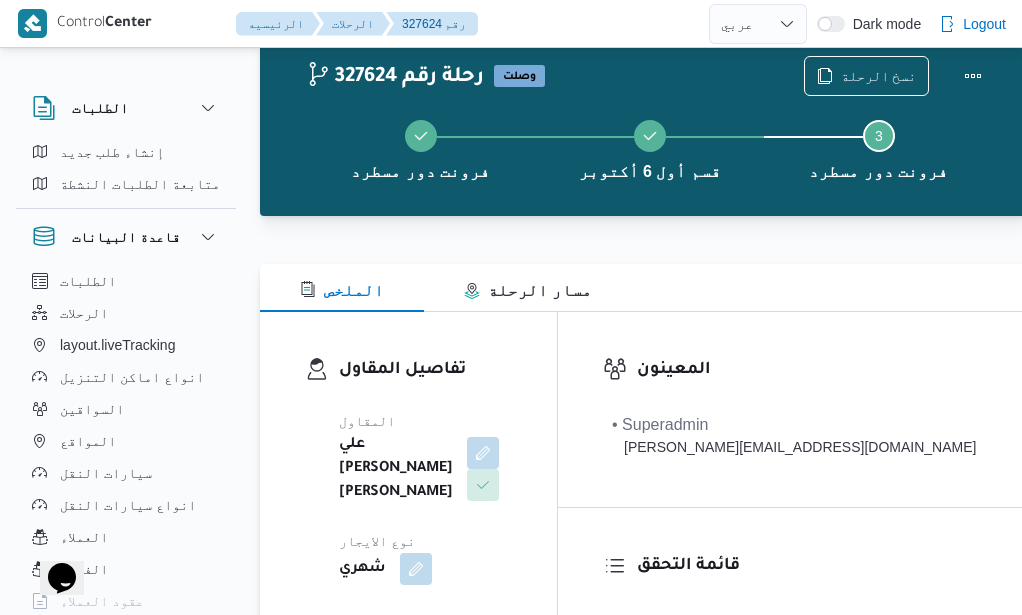 scroll, scrollTop: 0, scrollLeft: 0, axis: both 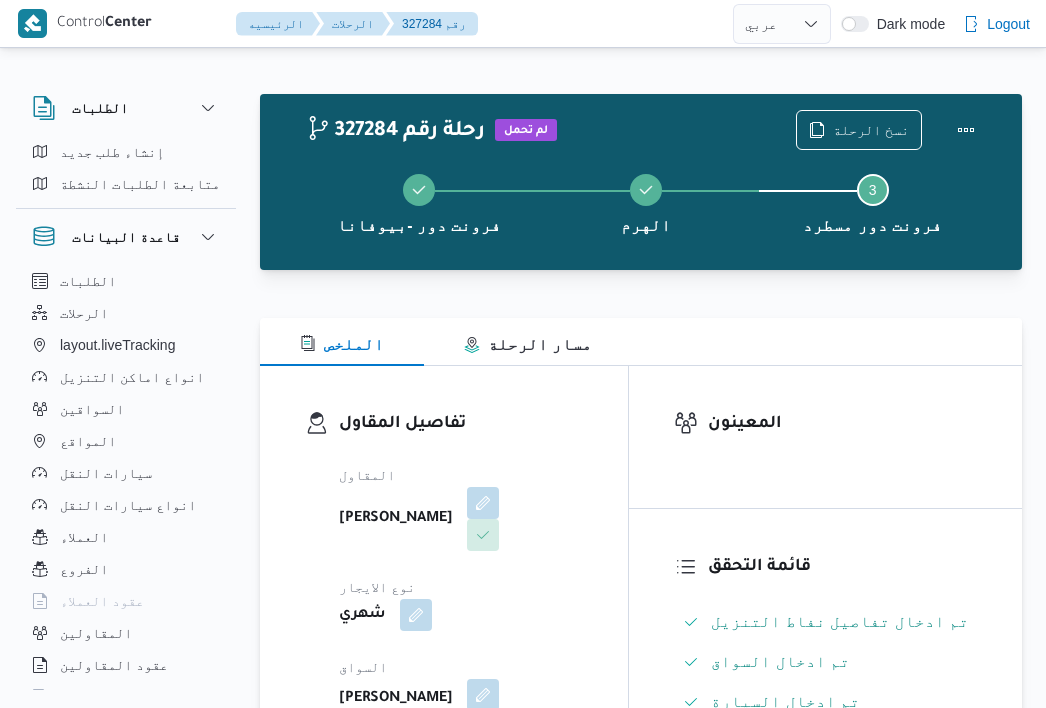 select on "ar" 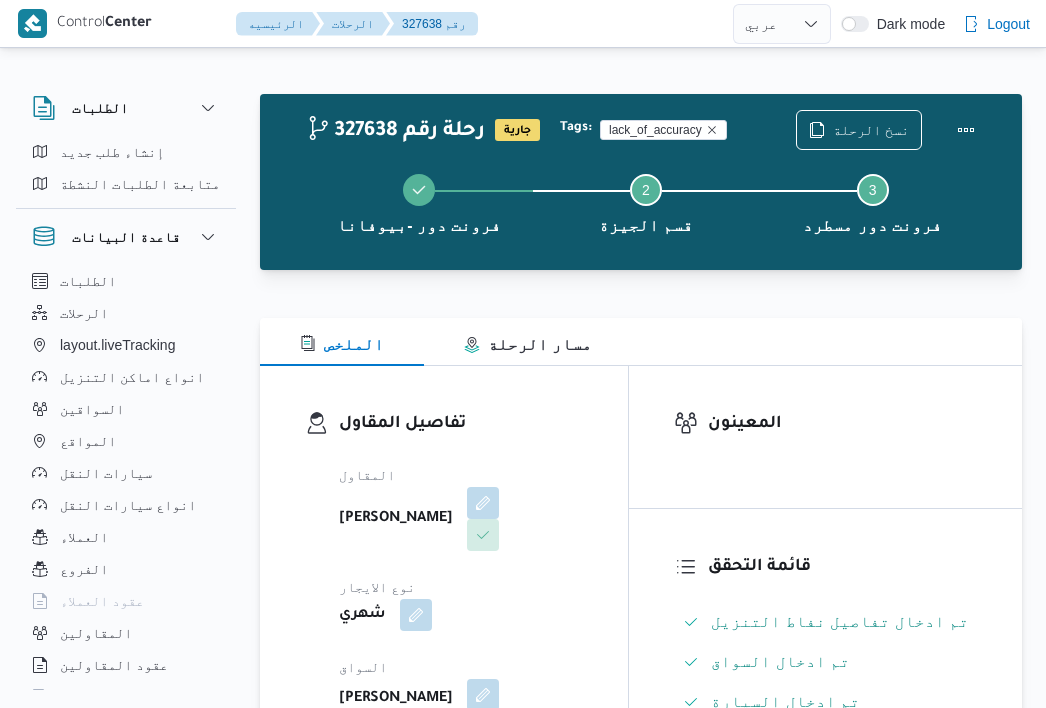 select on "ar" 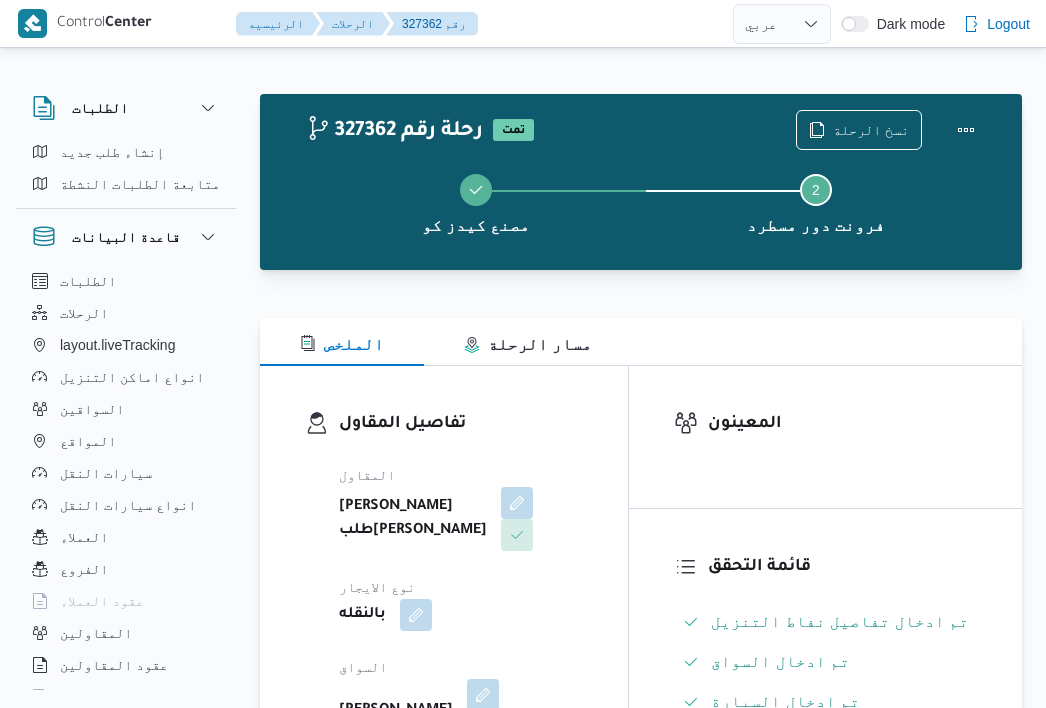 select on "ar" 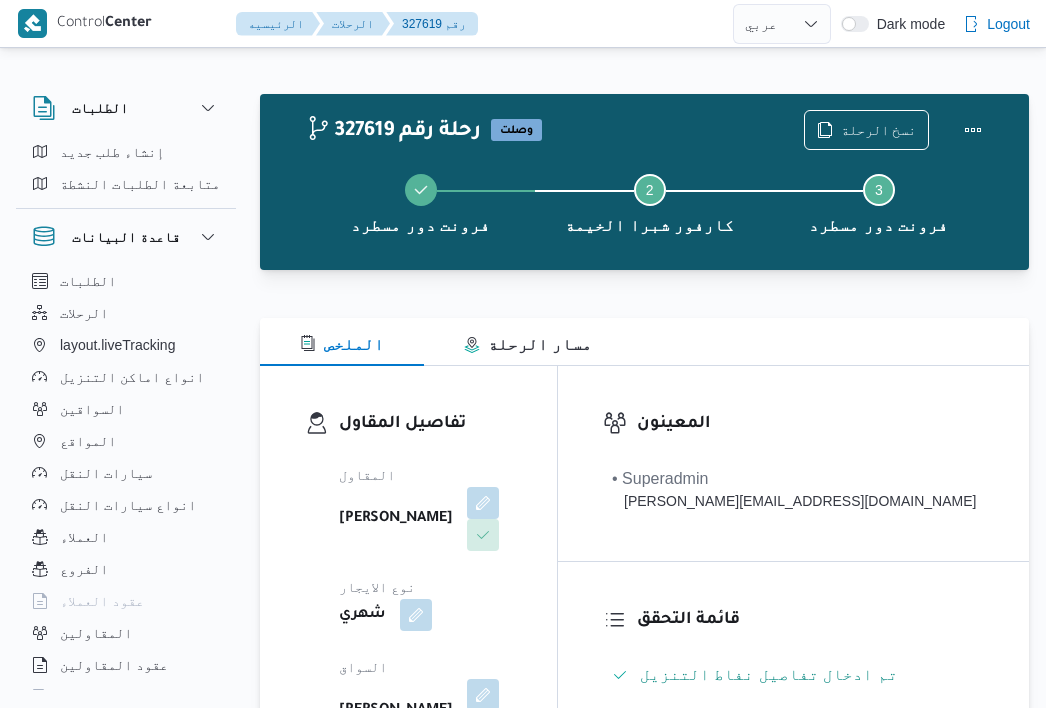 select on "ar" 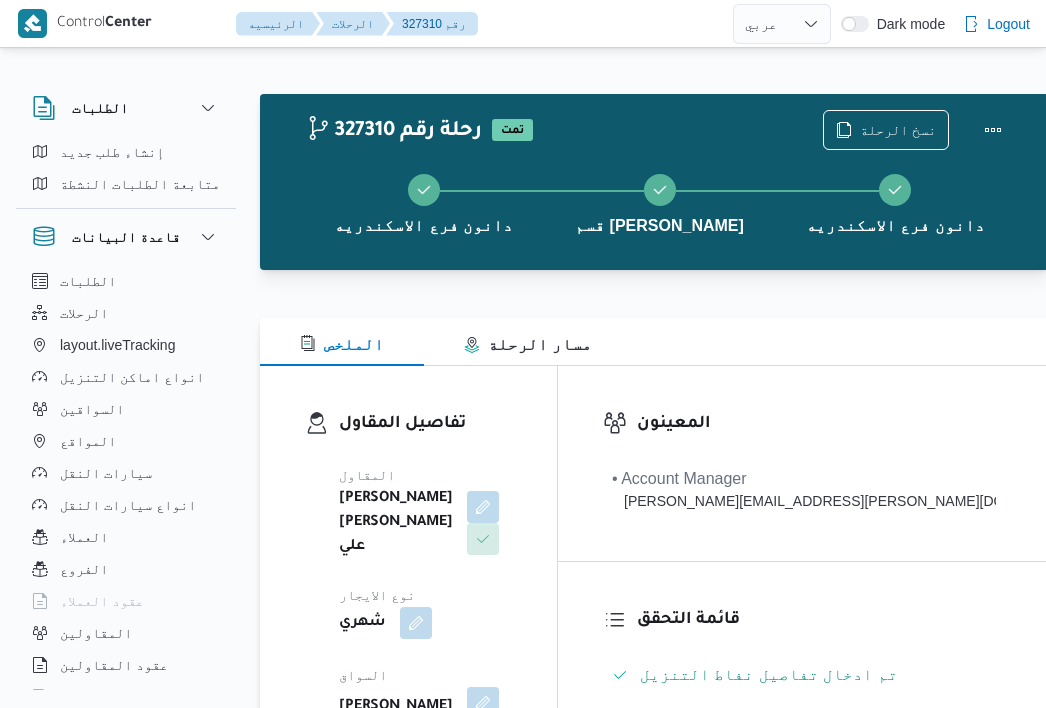select on "ar" 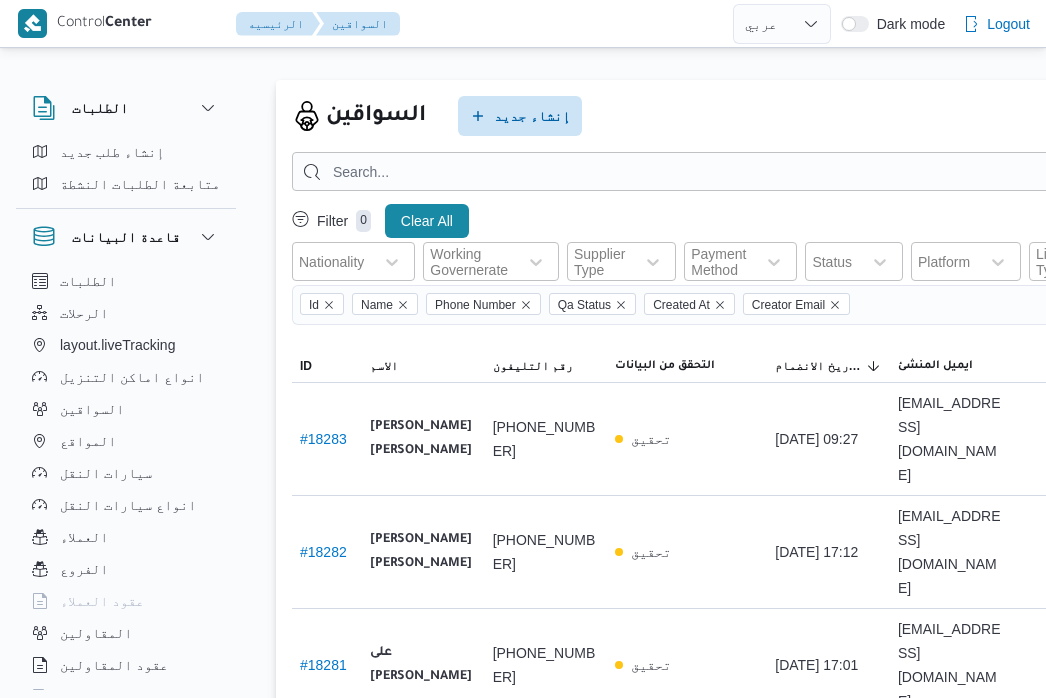 select on "ar" 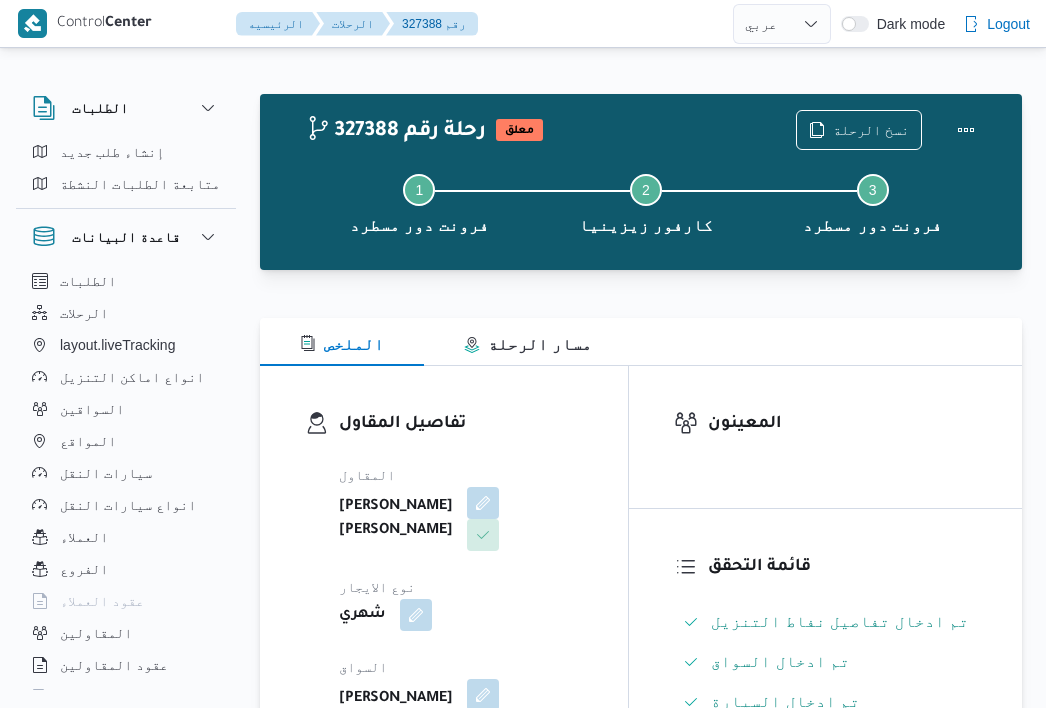 select on "ar" 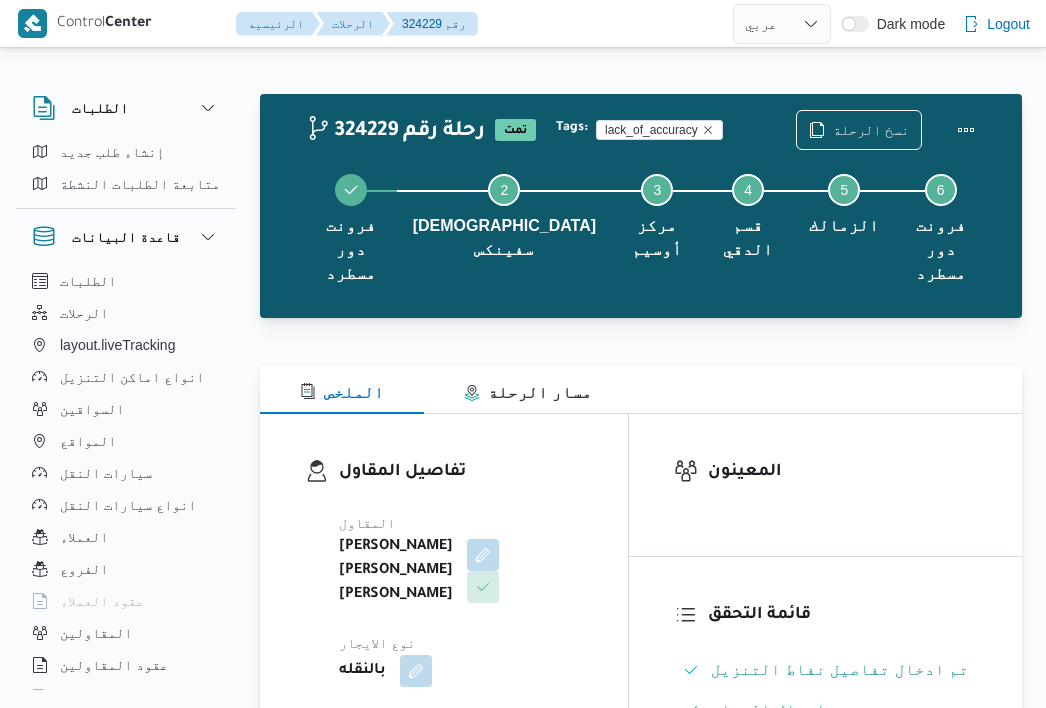 select on "ar" 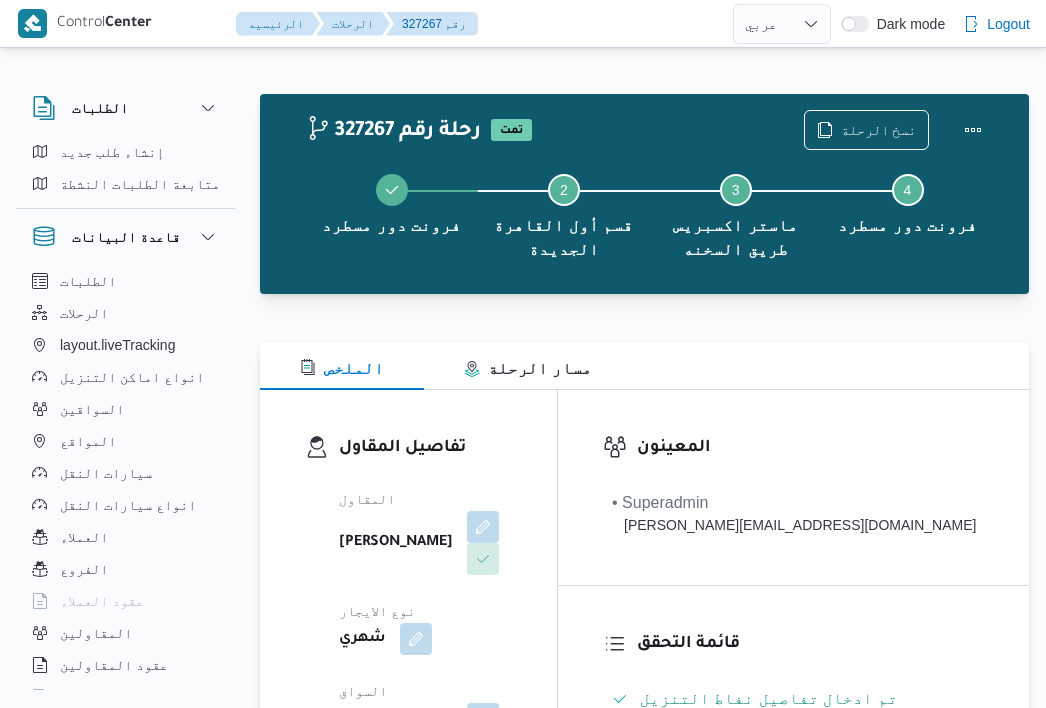 select on "ar" 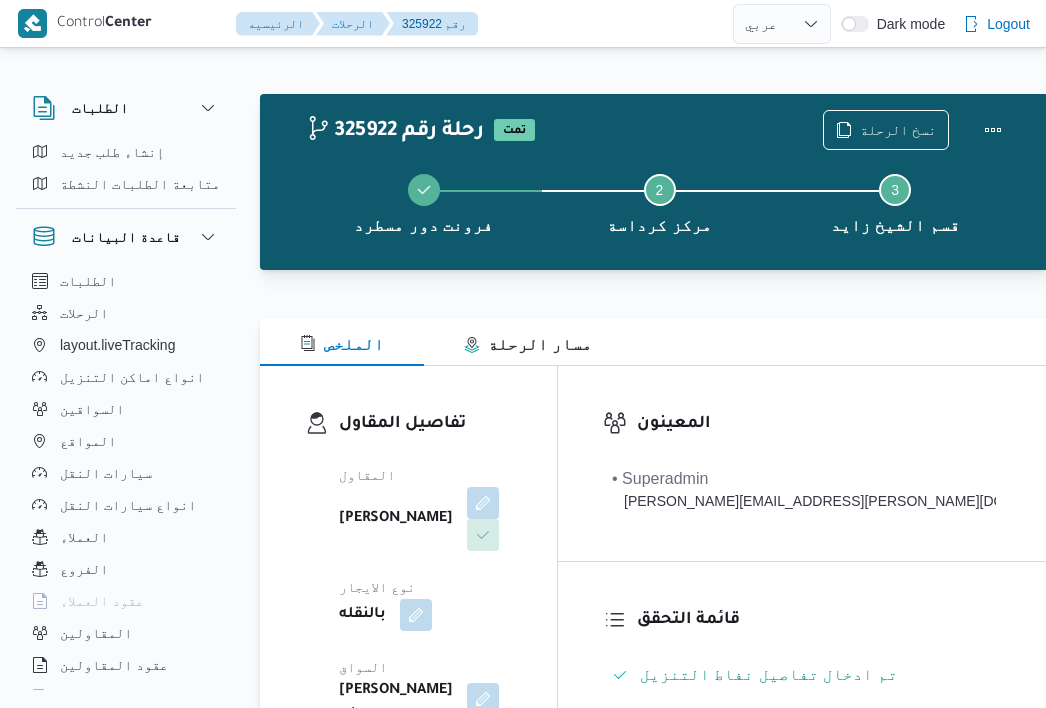 select on "ar" 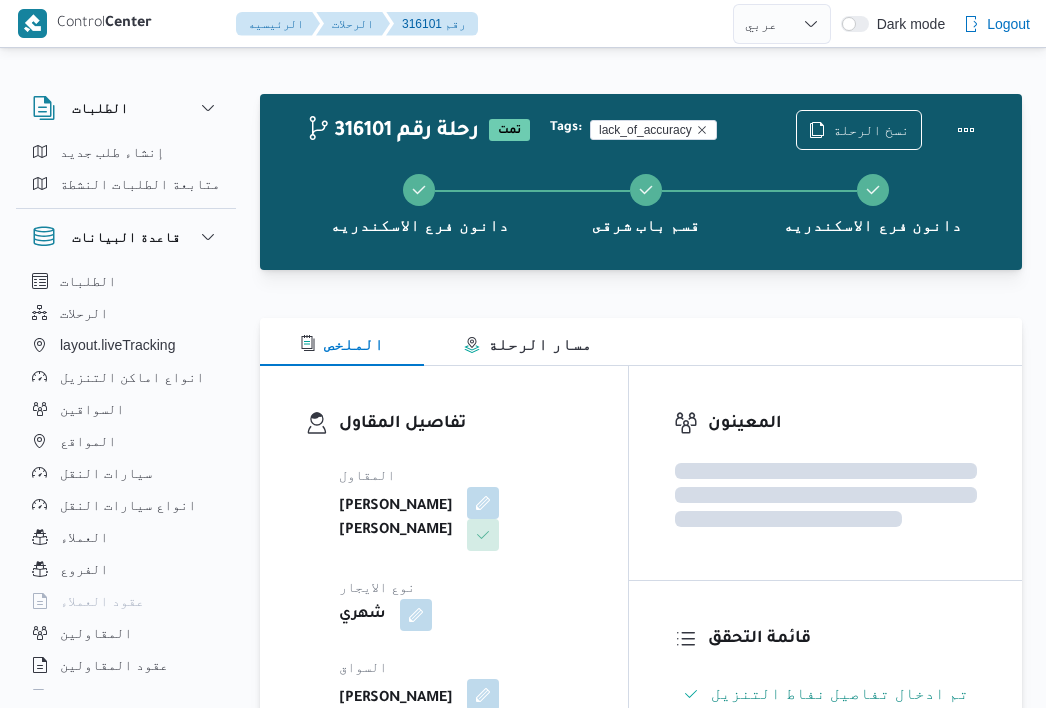 select on "ar" 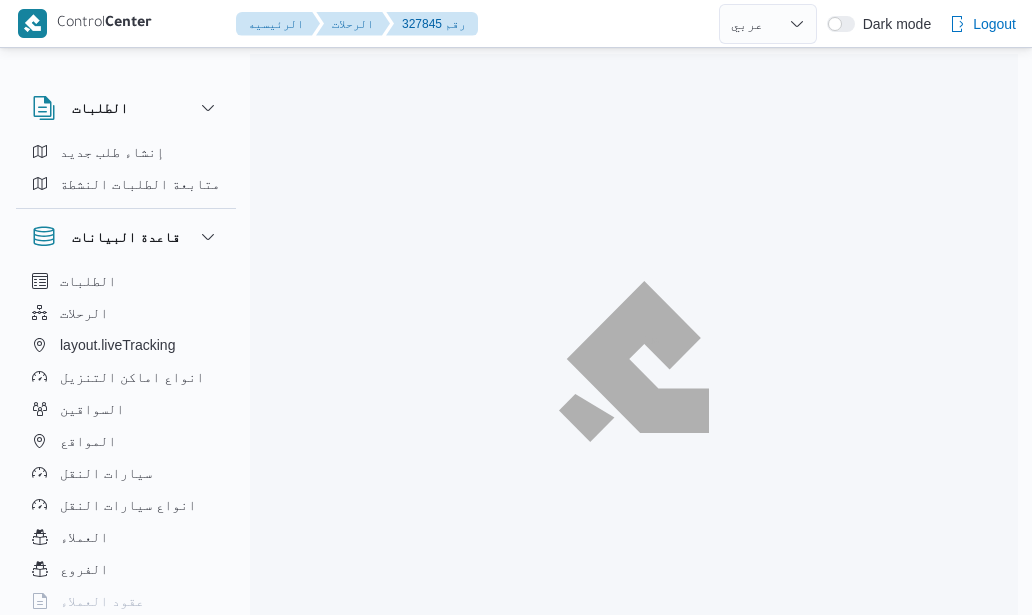 select on "ar" 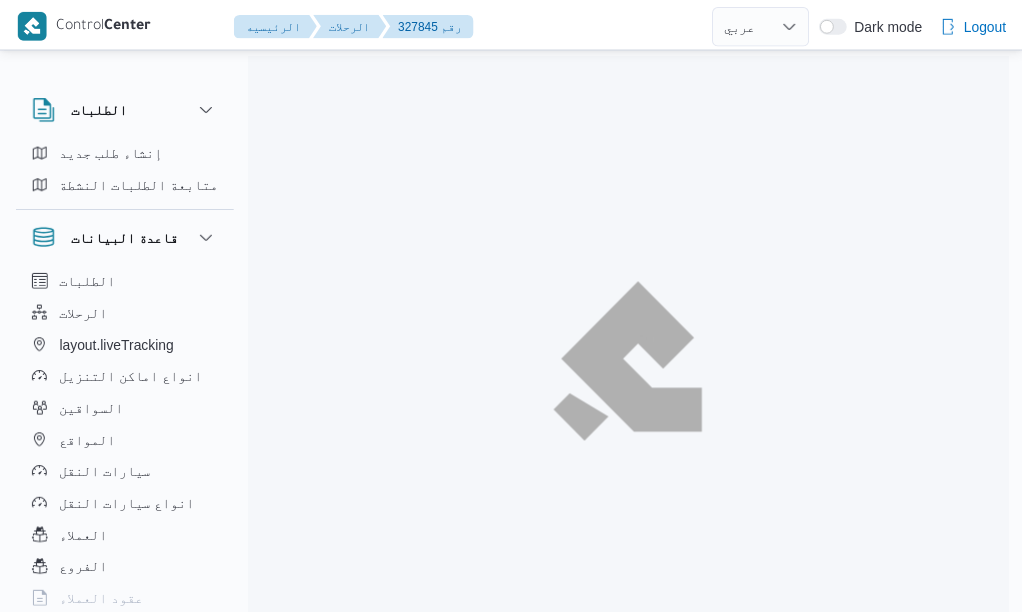 scroll, scrollTop: 0, scrollLeft: 0, axis: both 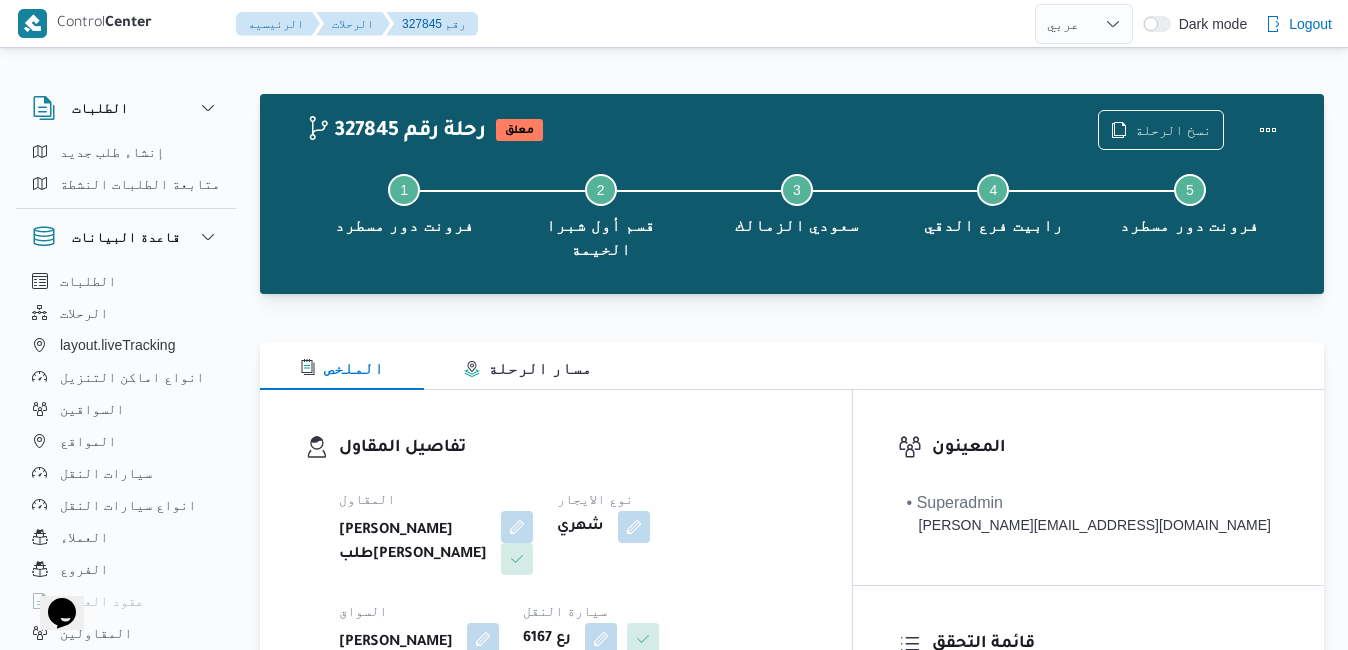 click on "327845 رحلة رقم معلق نسخ الرحلة" at bounding box center [797, 130] 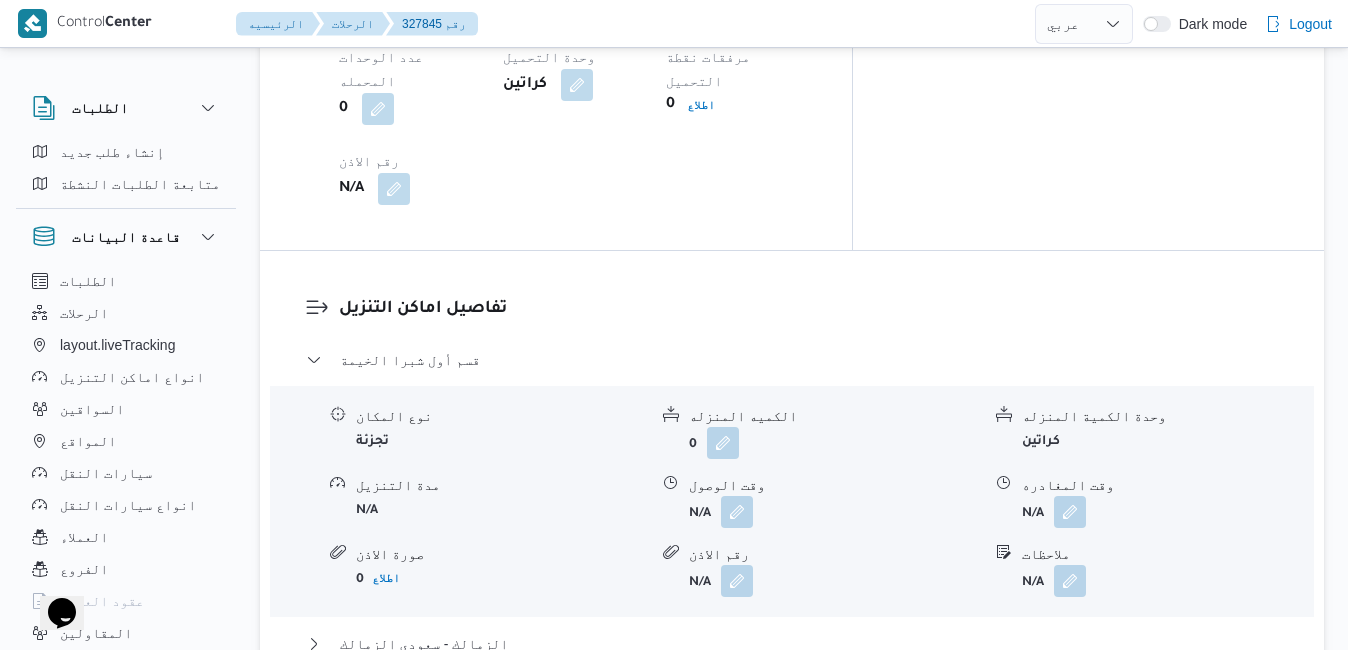 scroll, scrollTop: 1800, scrollLeft: 0, axis: vertical 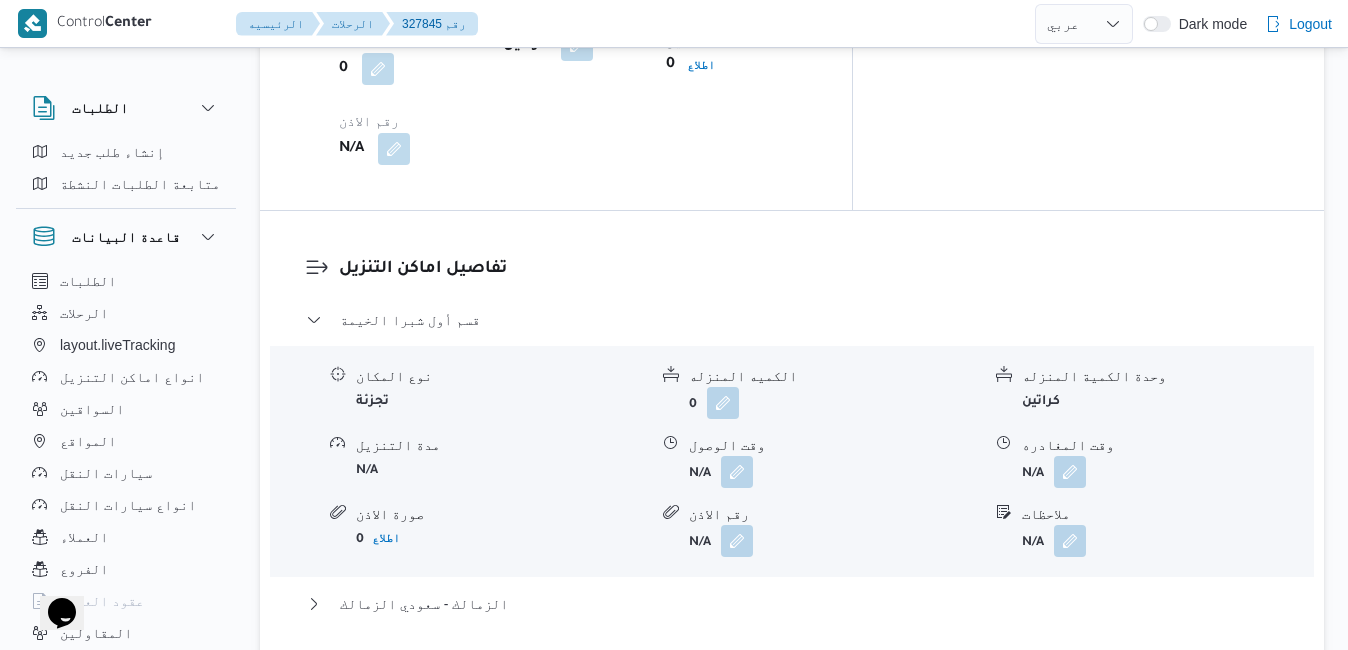 click on "عدل تفاصيل نقاط التنزيل" at bounding box center [404, 770] 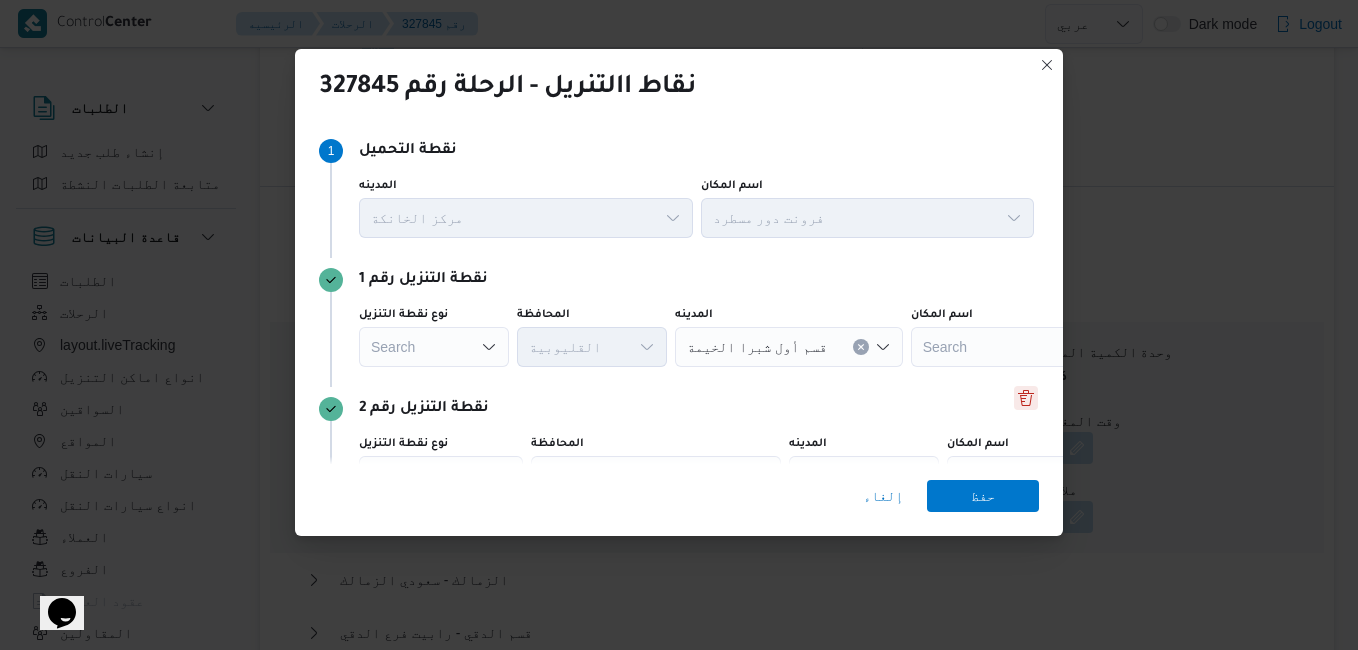 click at bounding box center [1026, 398] 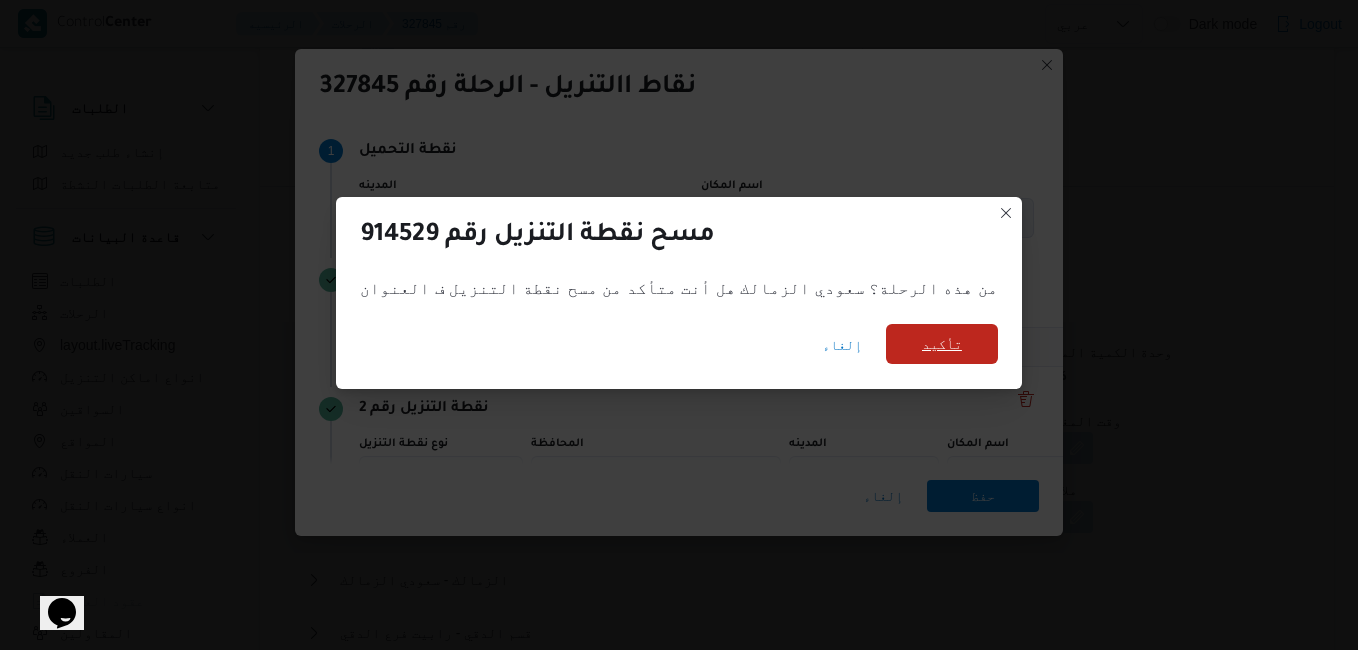 click on "تأكيد" at bounding box center (942, 344) 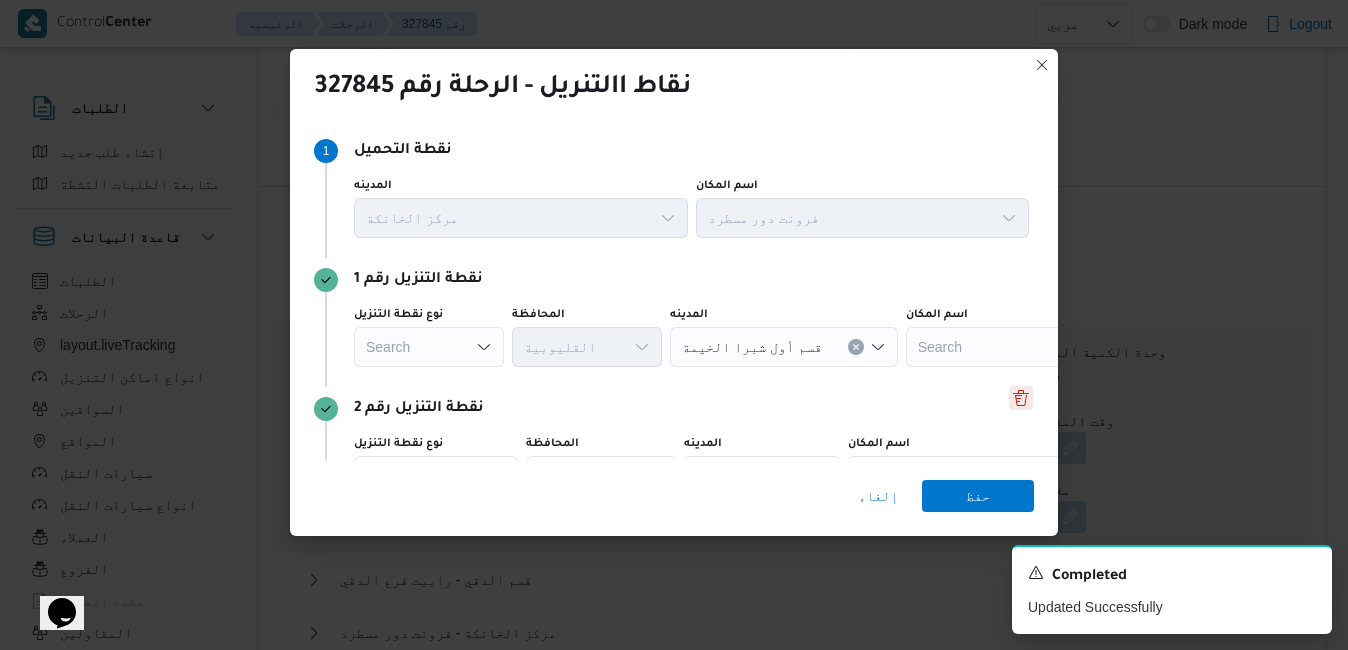 click at bounding box center (1021, 398) 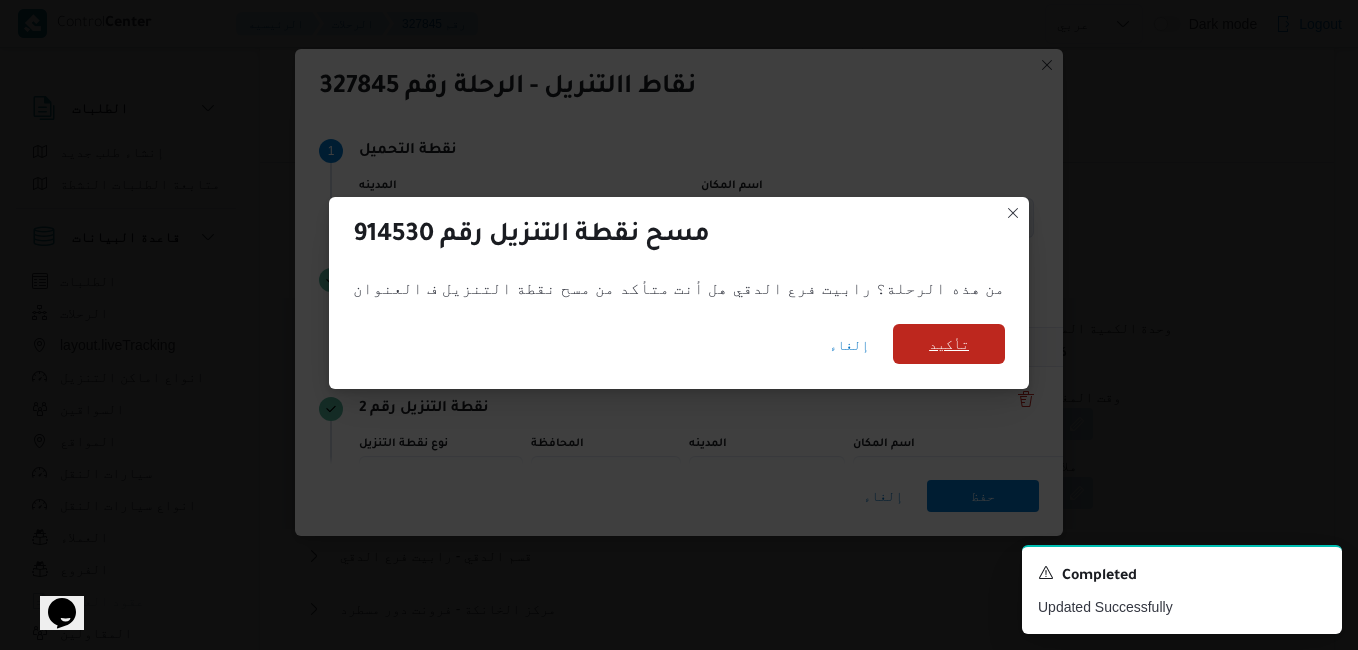 click on "تأكيد" at bounding box center (949, 344) 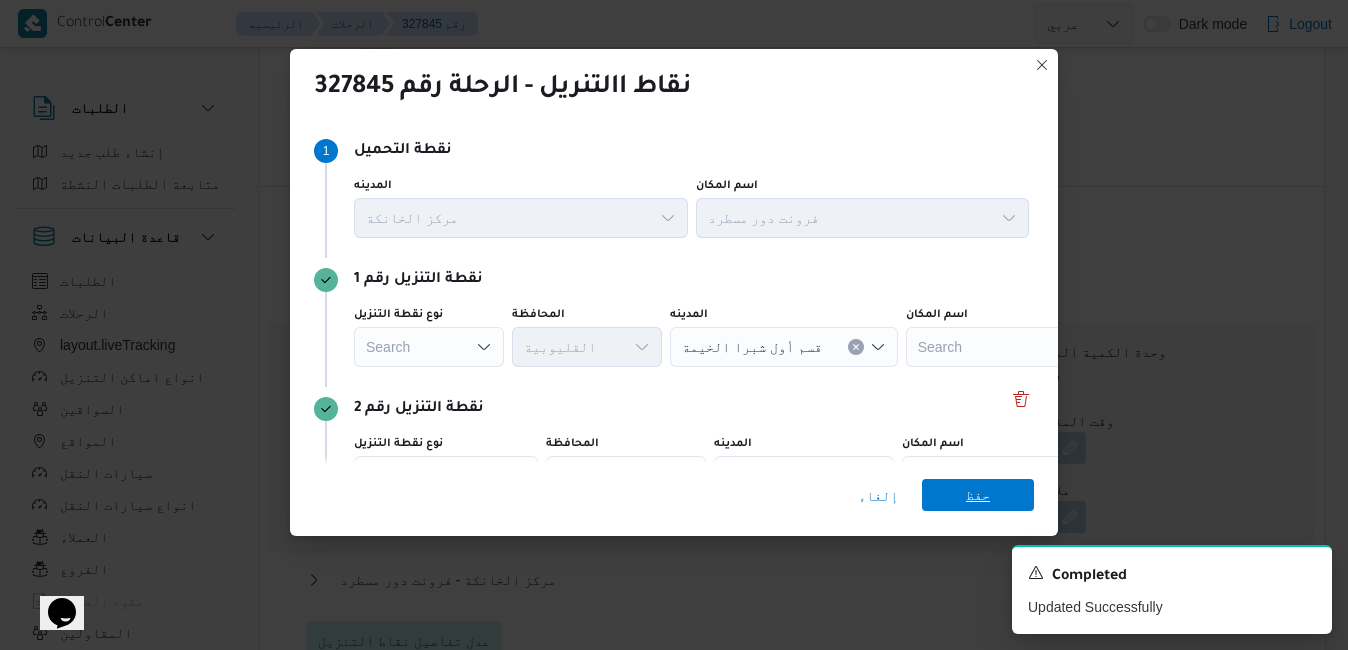 click on "حفظ" at bounding box center (978, 495) 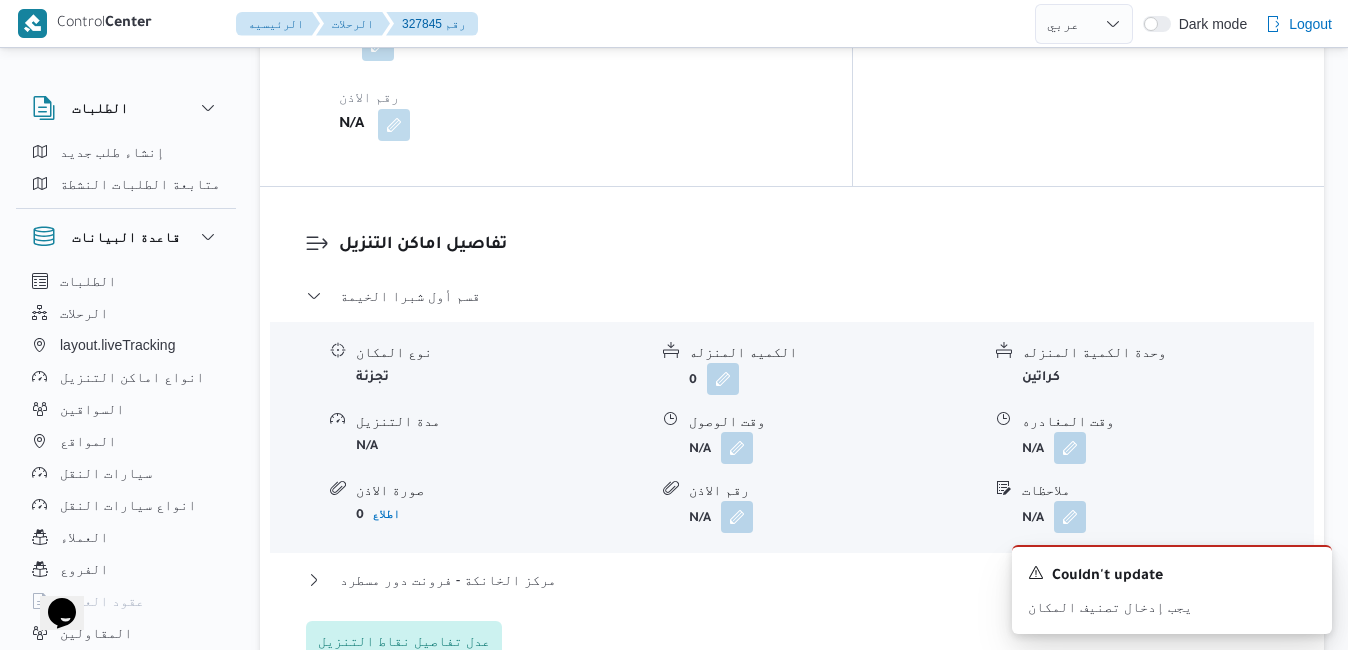 click on "تفاصيل اماكن التنزيل قسم أول شبرا الخيمة نوع المكان تجزئة الكميه المنزله 0 وحدة الكمية المنزله كراتين مدة التنزيل N/A وقت الوصول N/A وقت المغادره N/A صورة الاذن 0 اطلاع رقم الاذن N/A ملاحظات N/A مركز الخانكة -
فرونت دور مسطرد نوع المكان مصانع و مخازن الكميه المنزله 0 وحدة الكمية المنزله كراتين مدة التنزيل N/A وقت الوصول N/A وقت المغادره N/A صورة الاذن 0 اطلاع رقم الاذن N/A ملاحظات N/A عدل تفاصيل نقاط التنزيل" at bounding box center [792, 446] 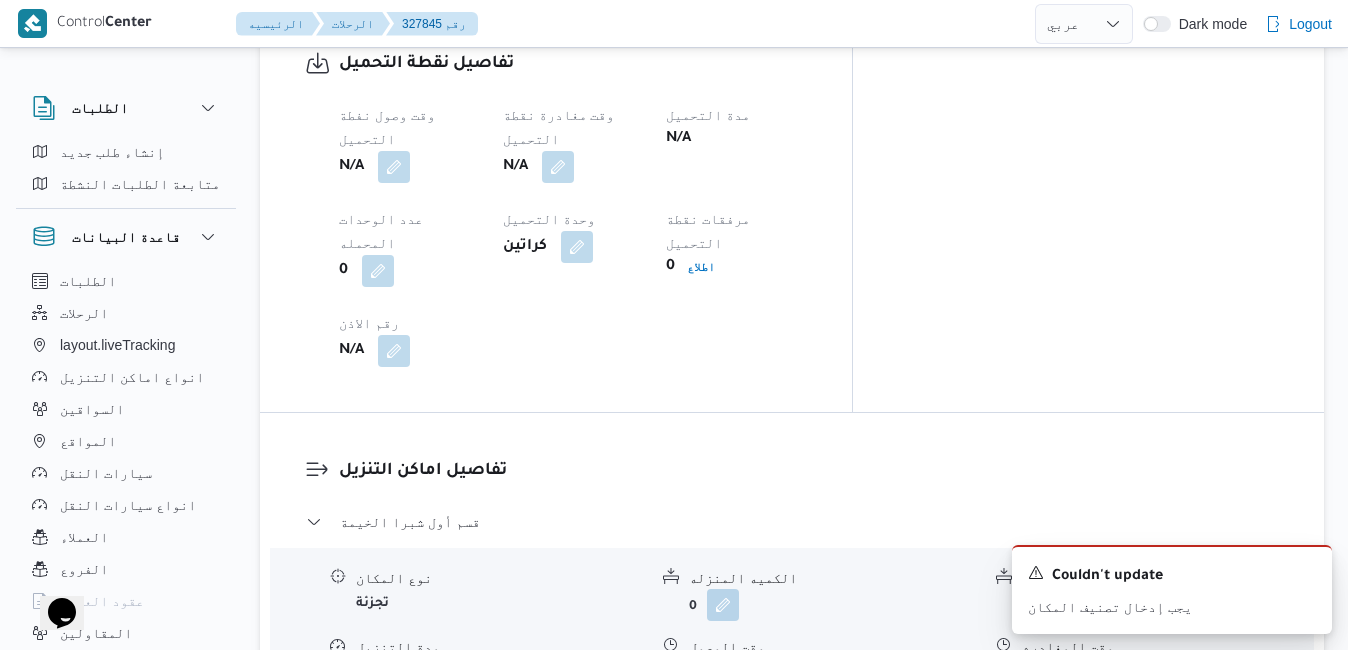 scroll, scrollTop: 1520, scrollLeft: 0, axis: vertical 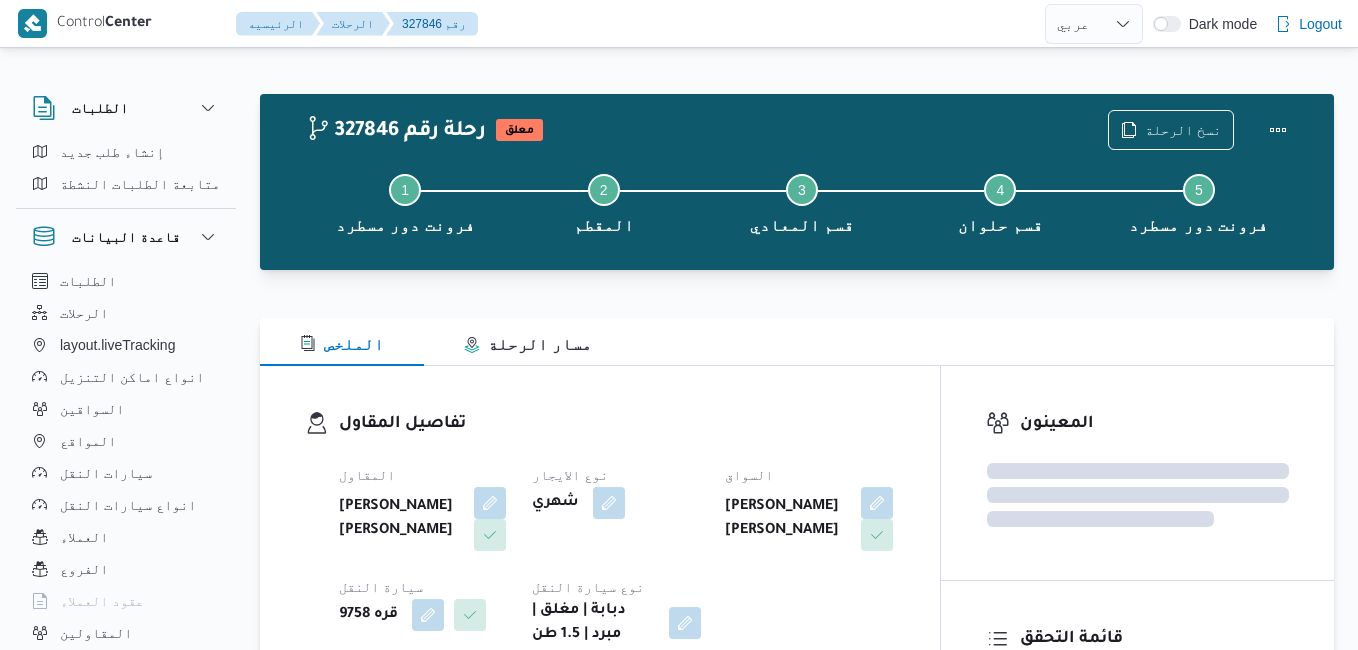select on "ar" 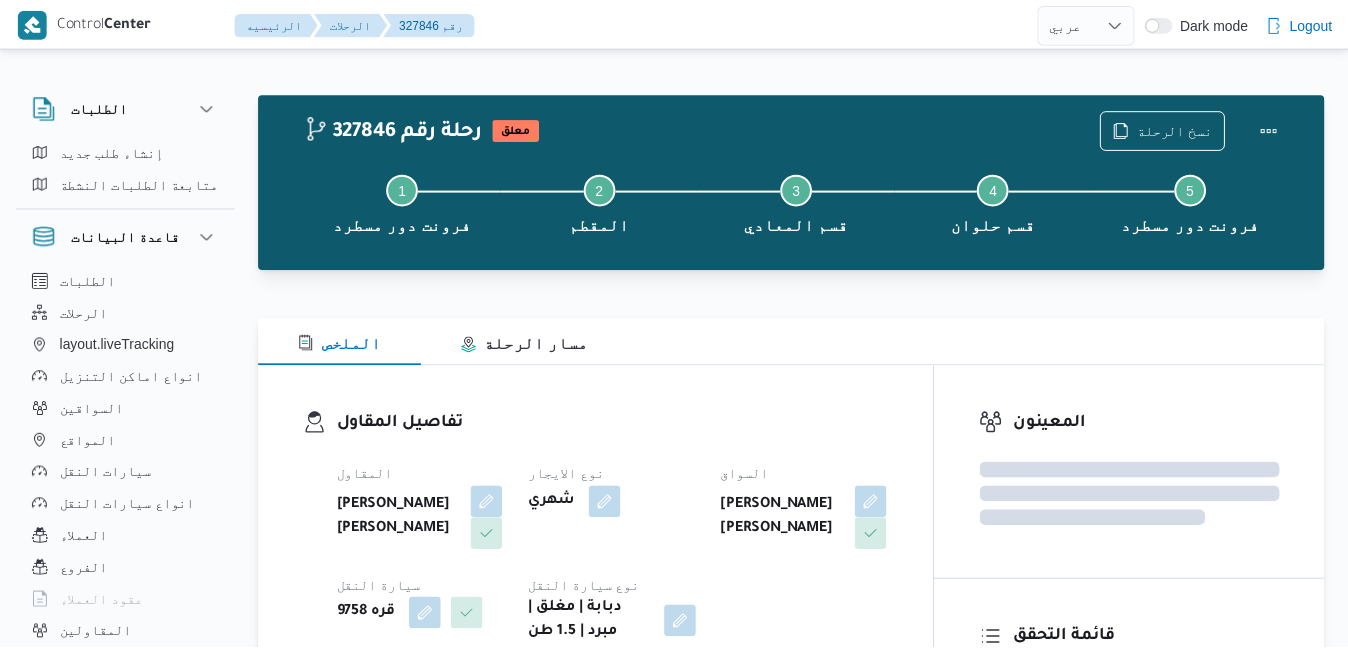 scroll, scrollTop: 0, scrollLeft: 0, axis: both 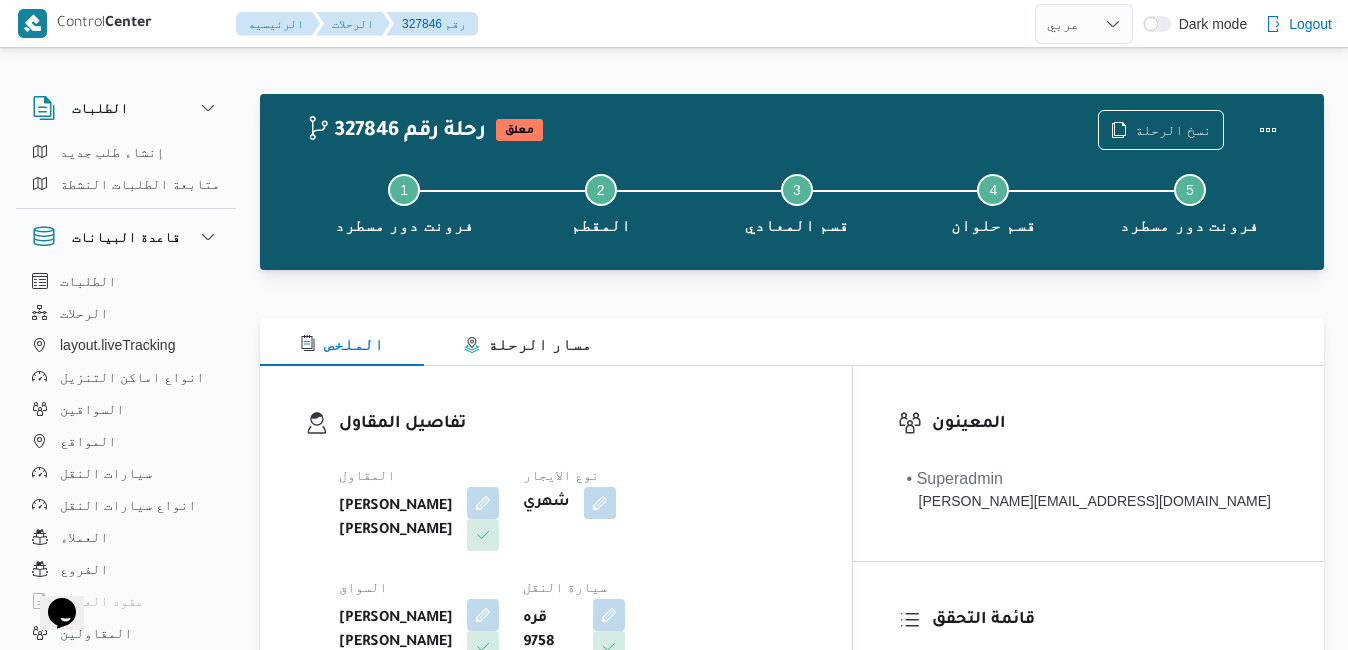 click at bounding box center [792, 306] 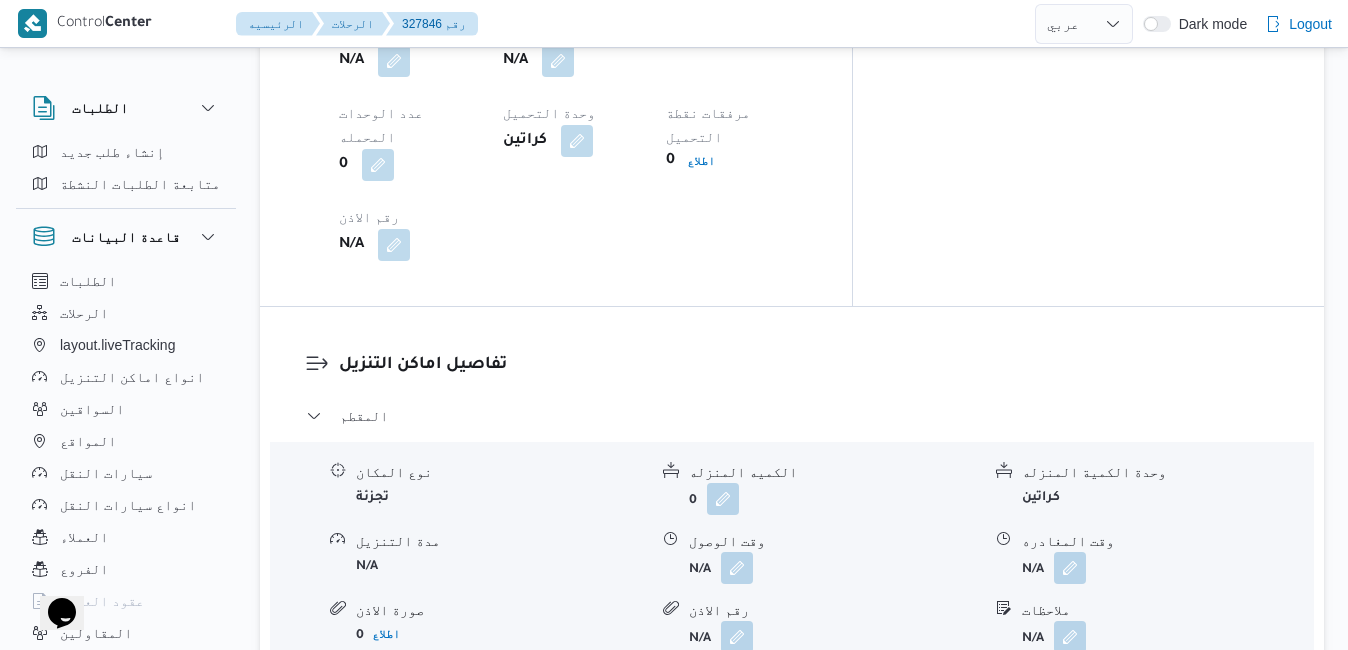 scroll, scrollTop: 1720, scrollLeft: 0, axis: vertical 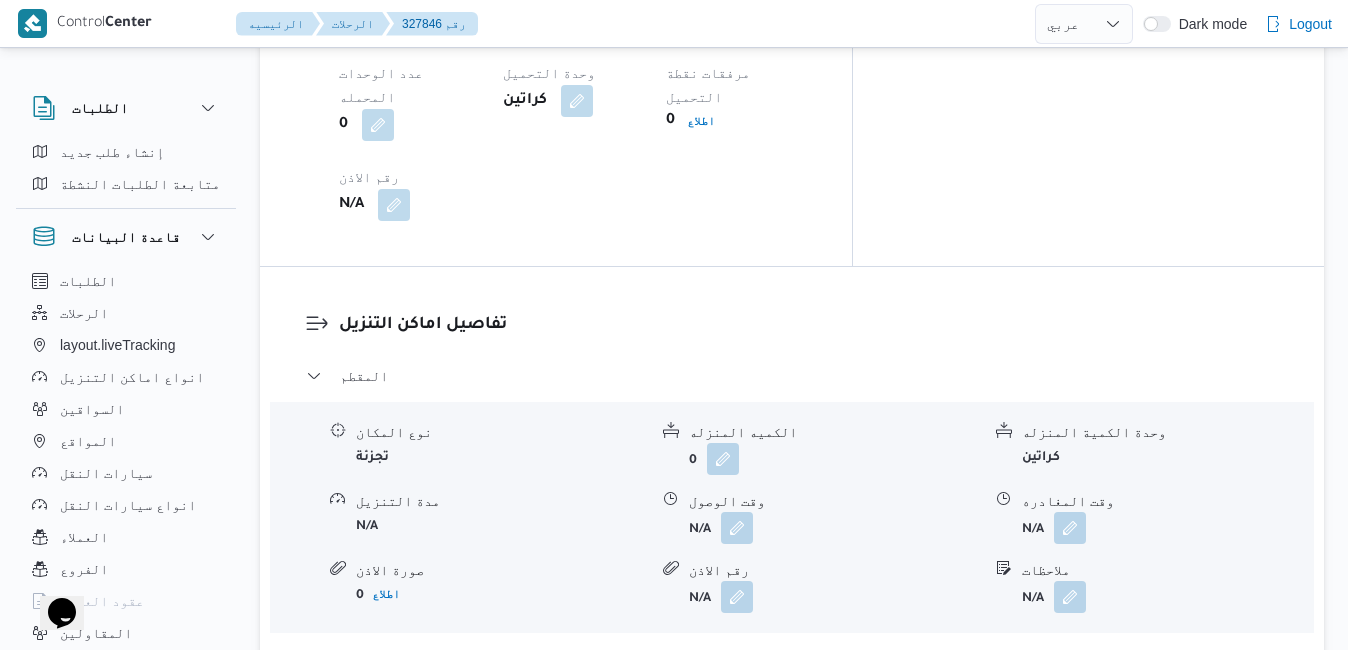 click on "عدل تفاصيل نقاط التنزيل" at bounding box center [404, 826] 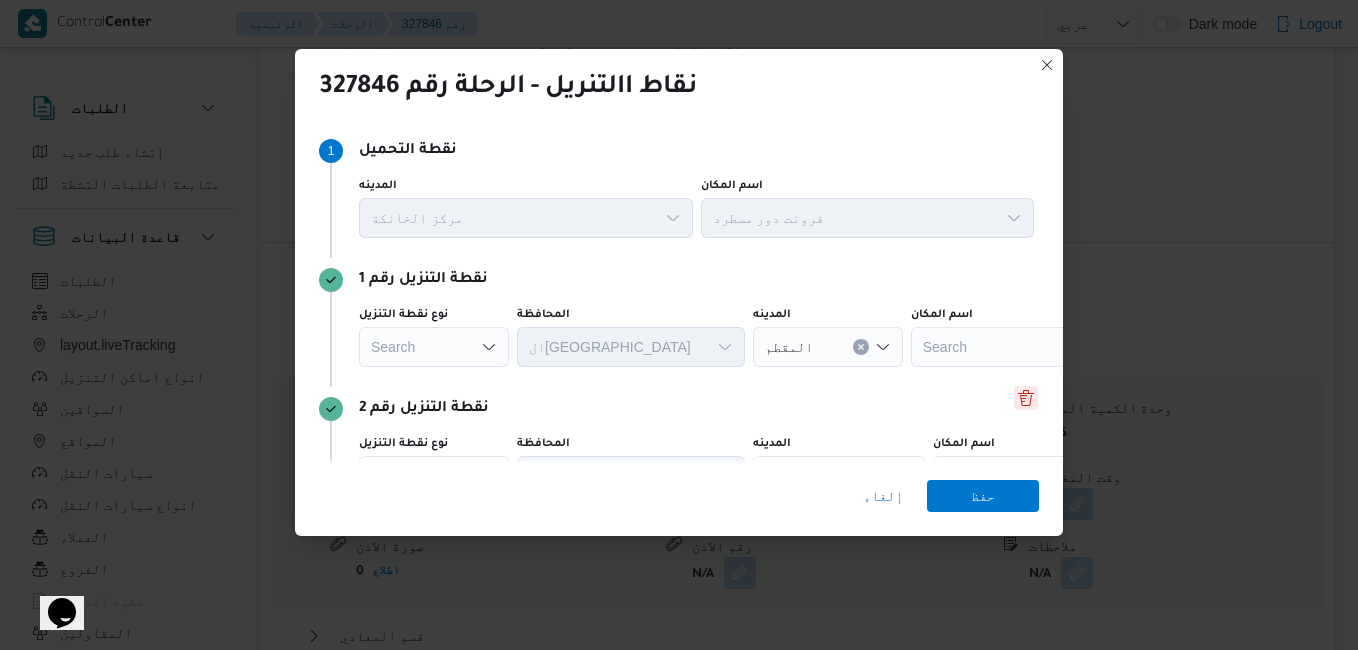 click at bounding box center [1026, 398] 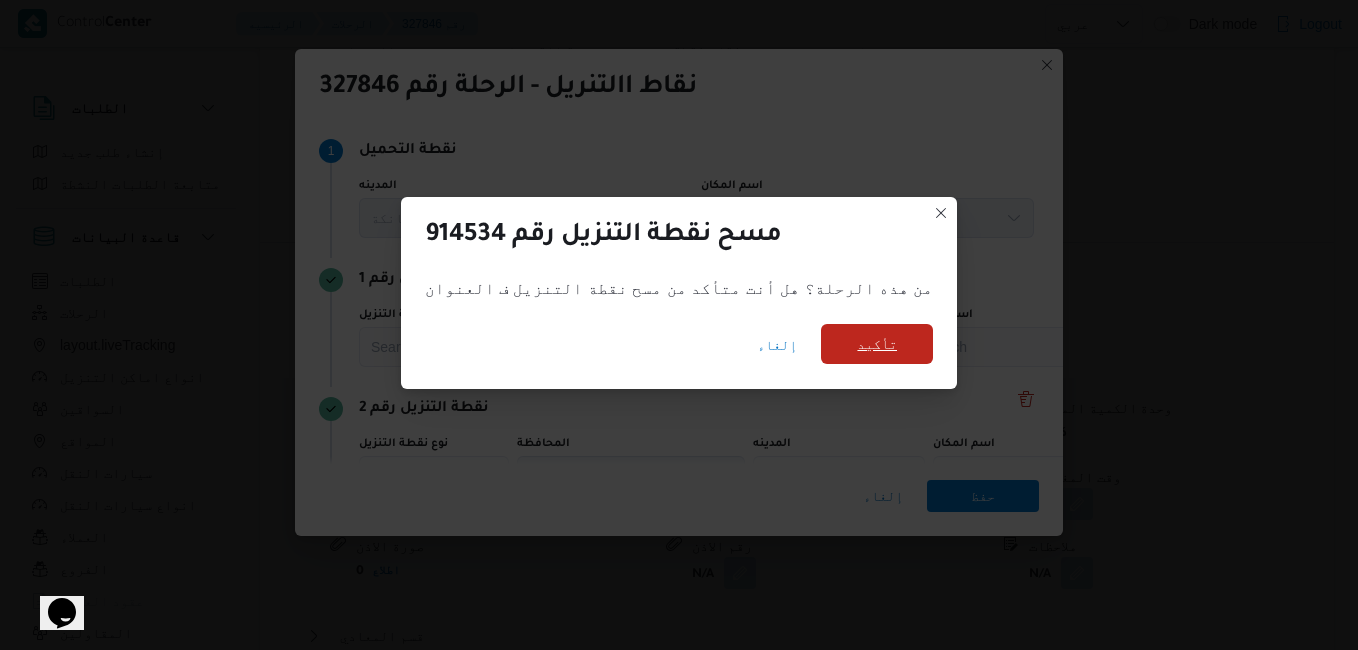 click on "تأكيد" at bounding box center (877, 344) 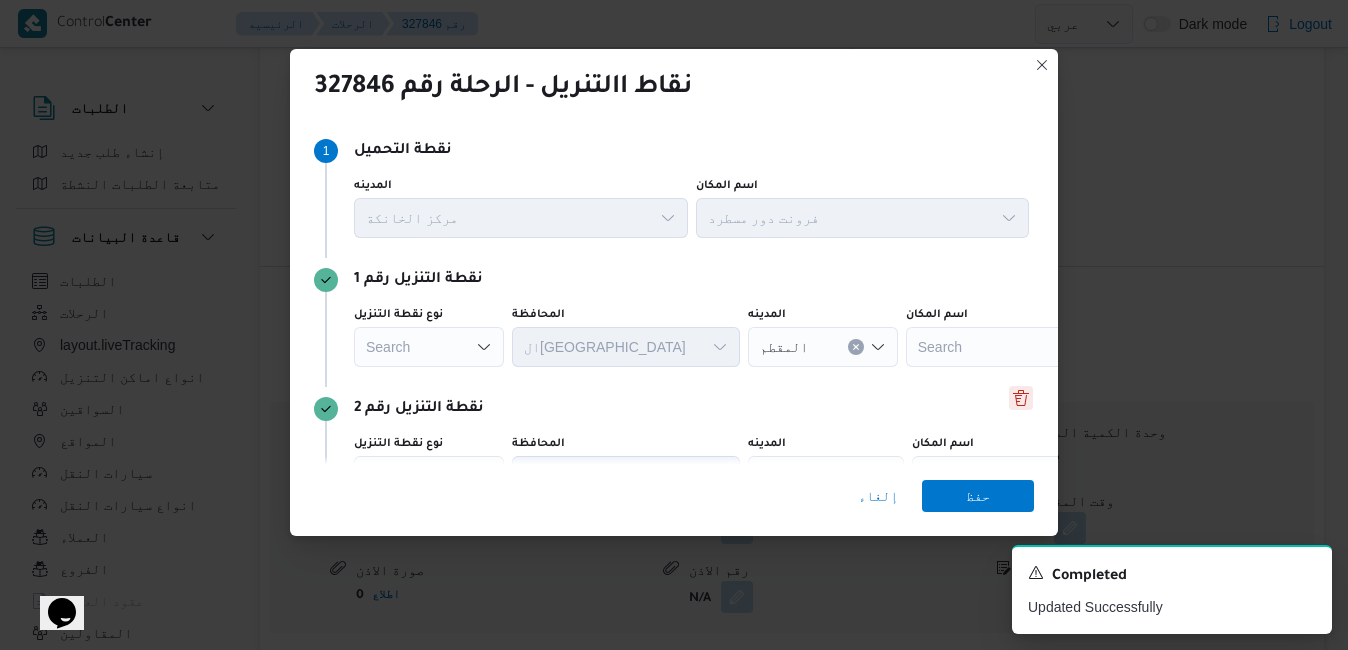 click at bounding box center (1021, 398) 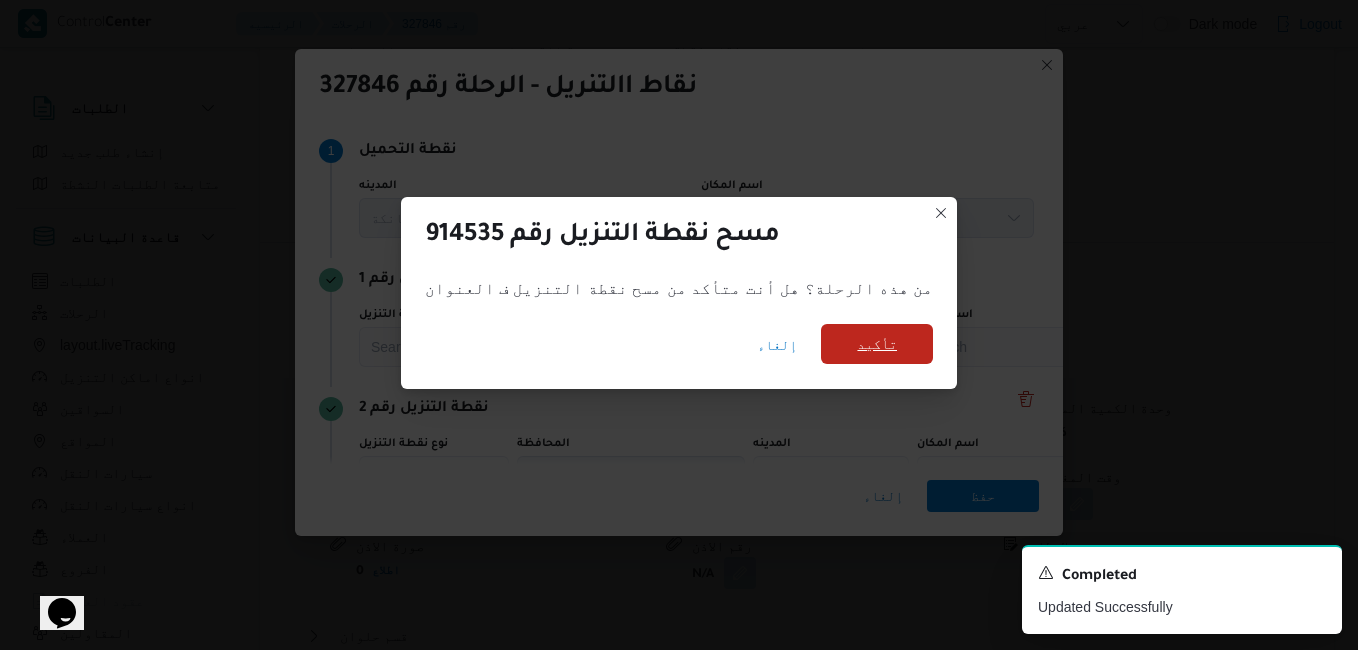 click on "تأكيد" at bounding box center [877, 344] 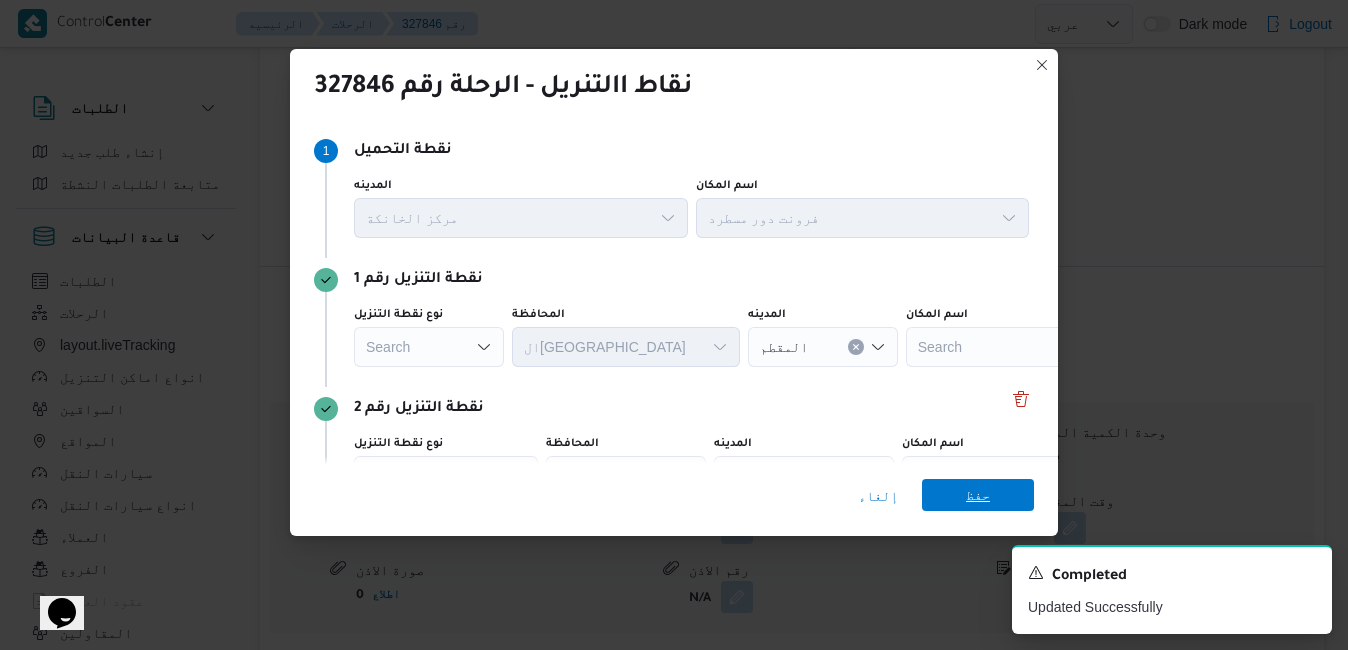 click on "حفظ" at bounding box center [978, 495] 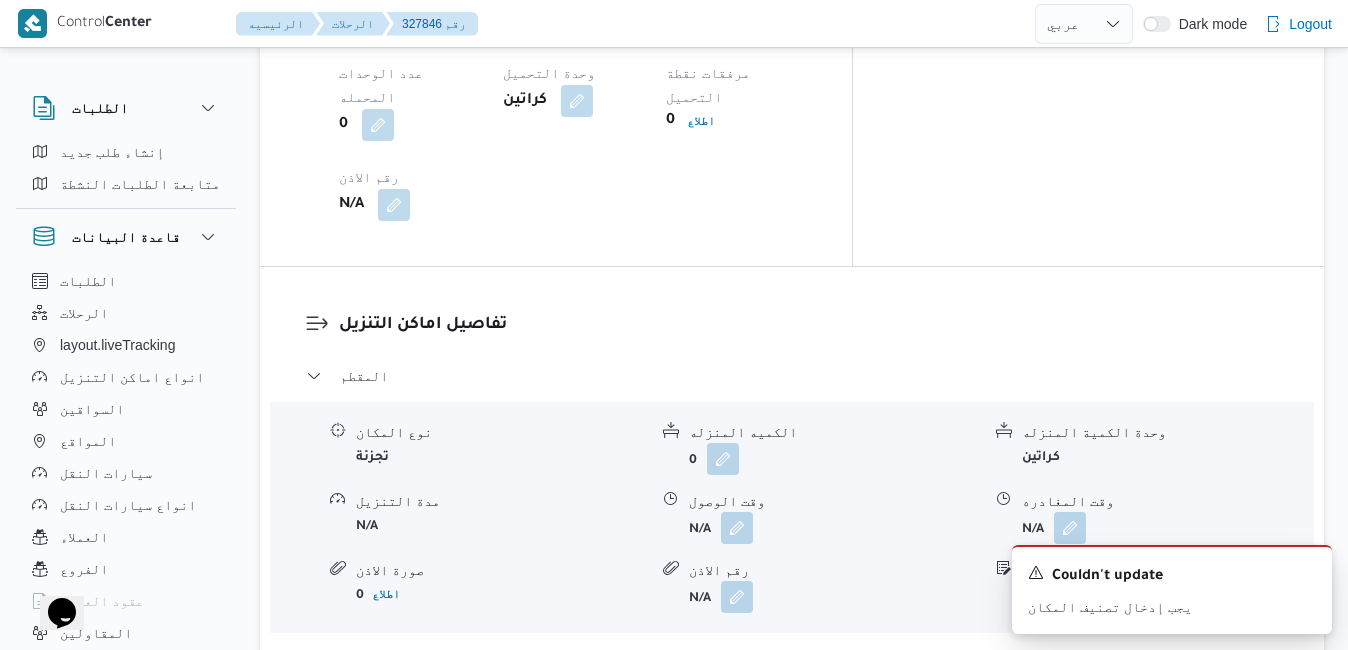 type 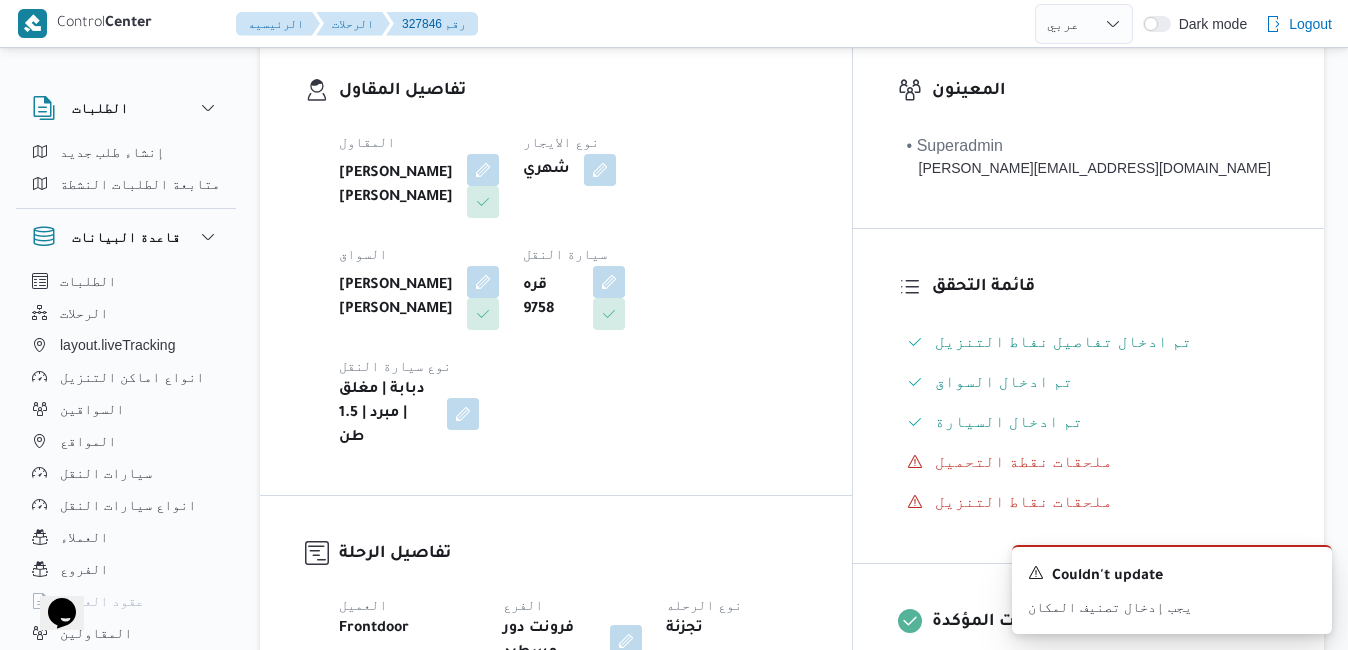 scroll, scrollTop: 320, scrollLeft: 0, axis: vertical 